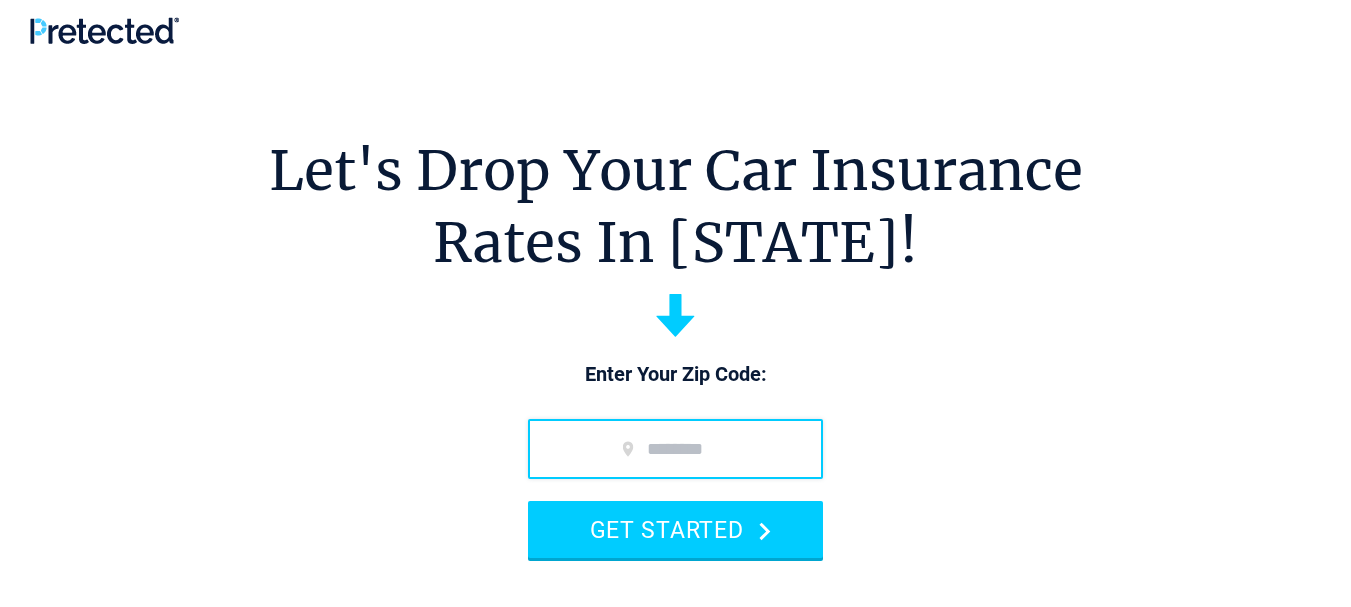 scroll, scrollTop: 0, scrollLeft: 0, axis: both 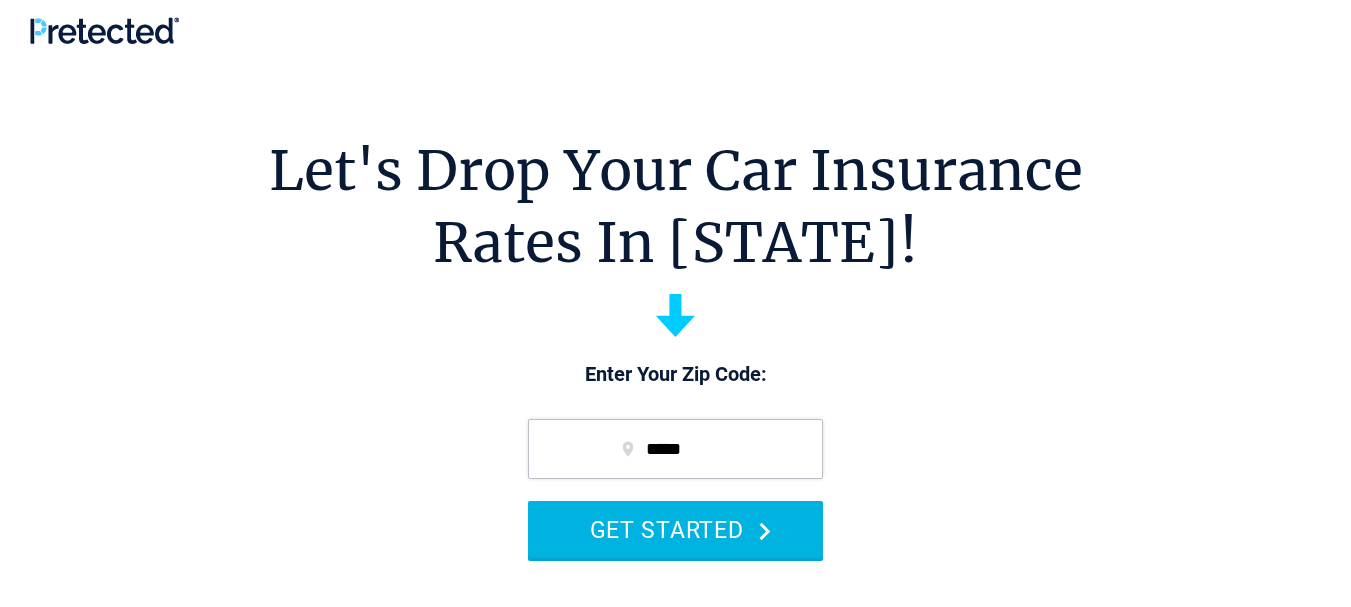 type on "*****" 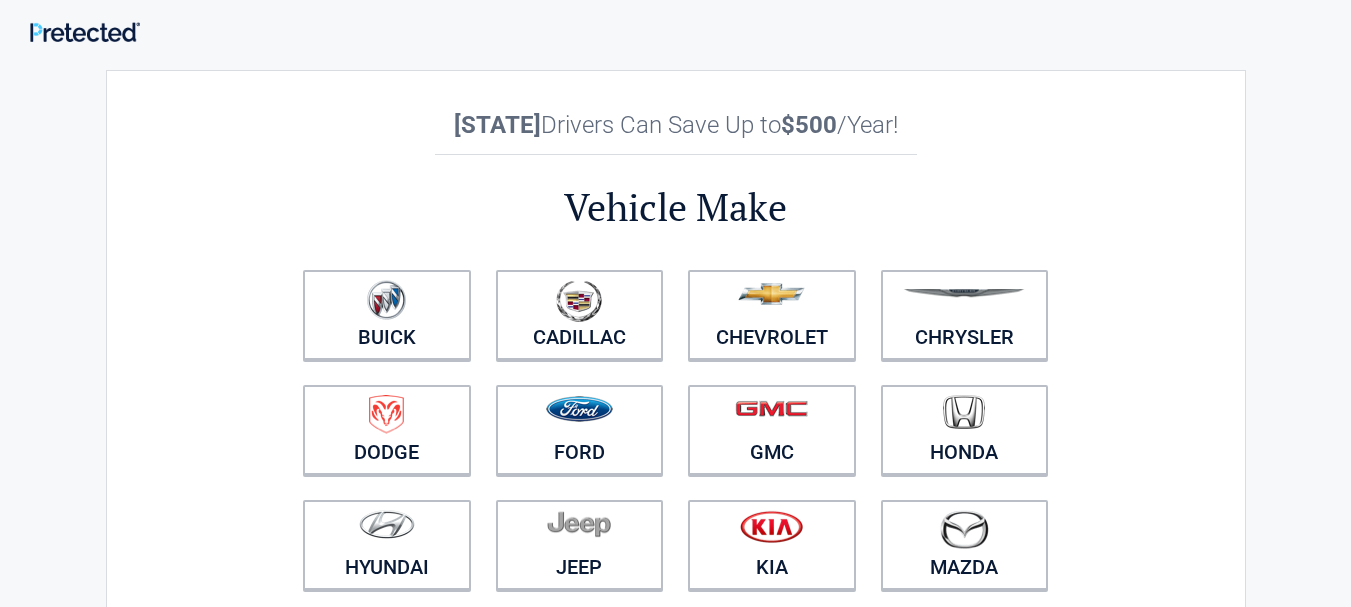 scroll, scrollTop: 0, scrollLeft: 0, axis: both 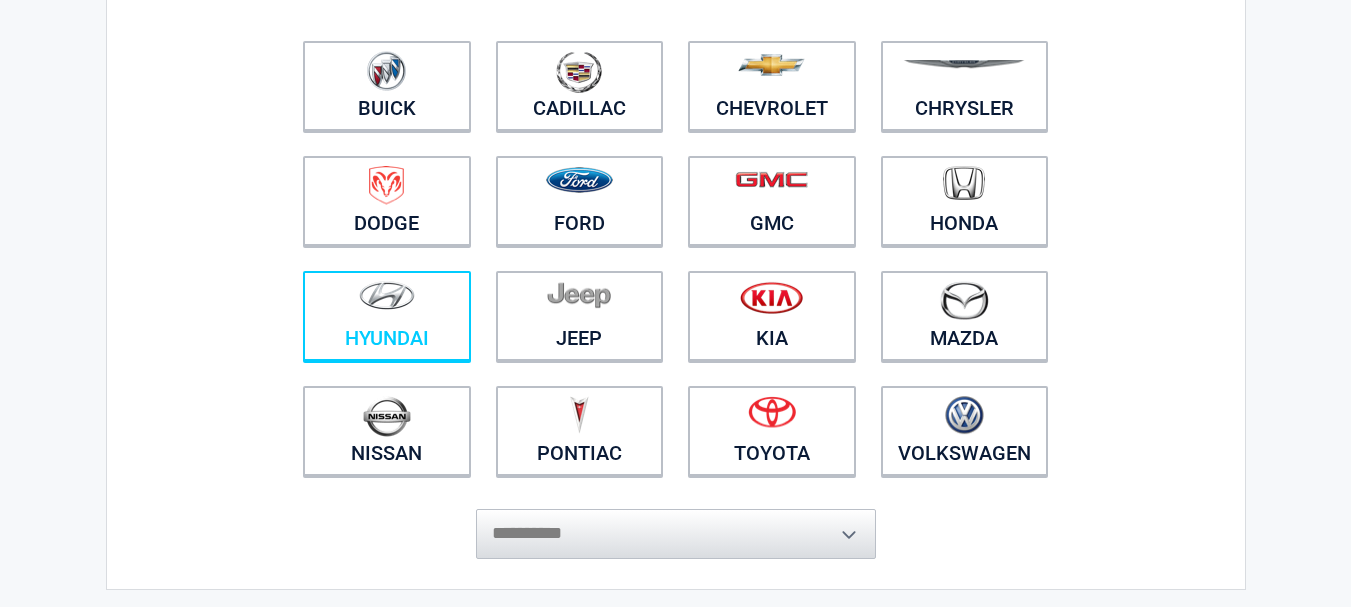 click at bounding box center (387, 303) 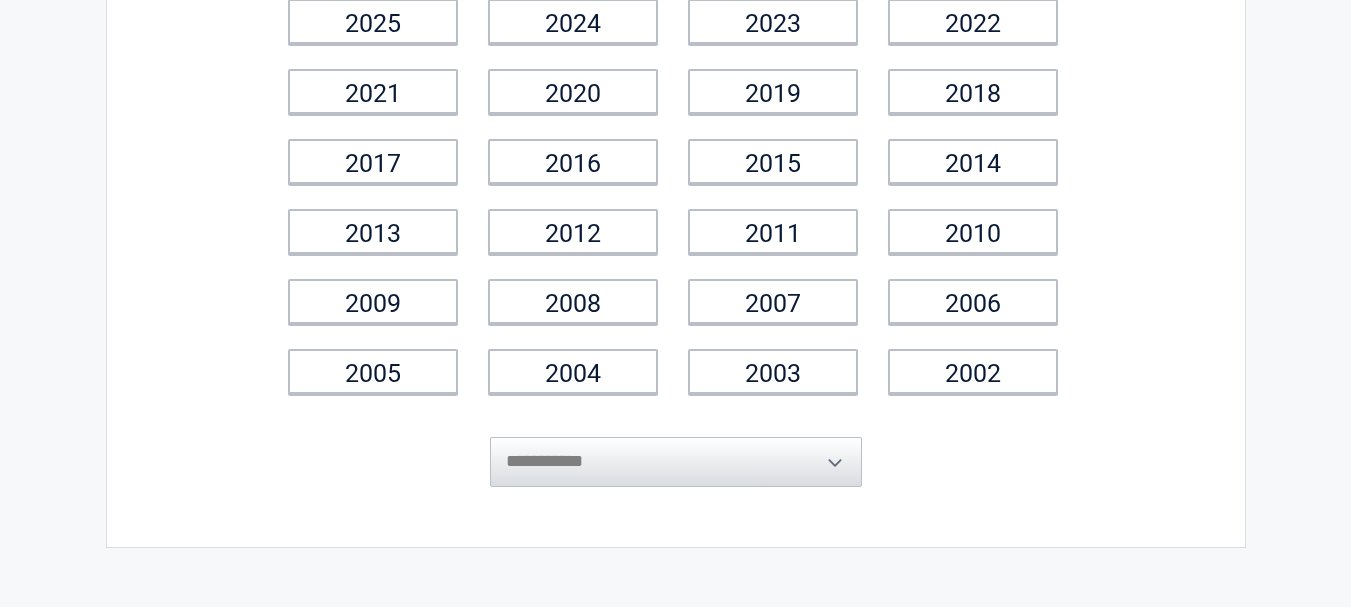 scroll, scrollTop: 0, scrollLeft: 0, axis: both 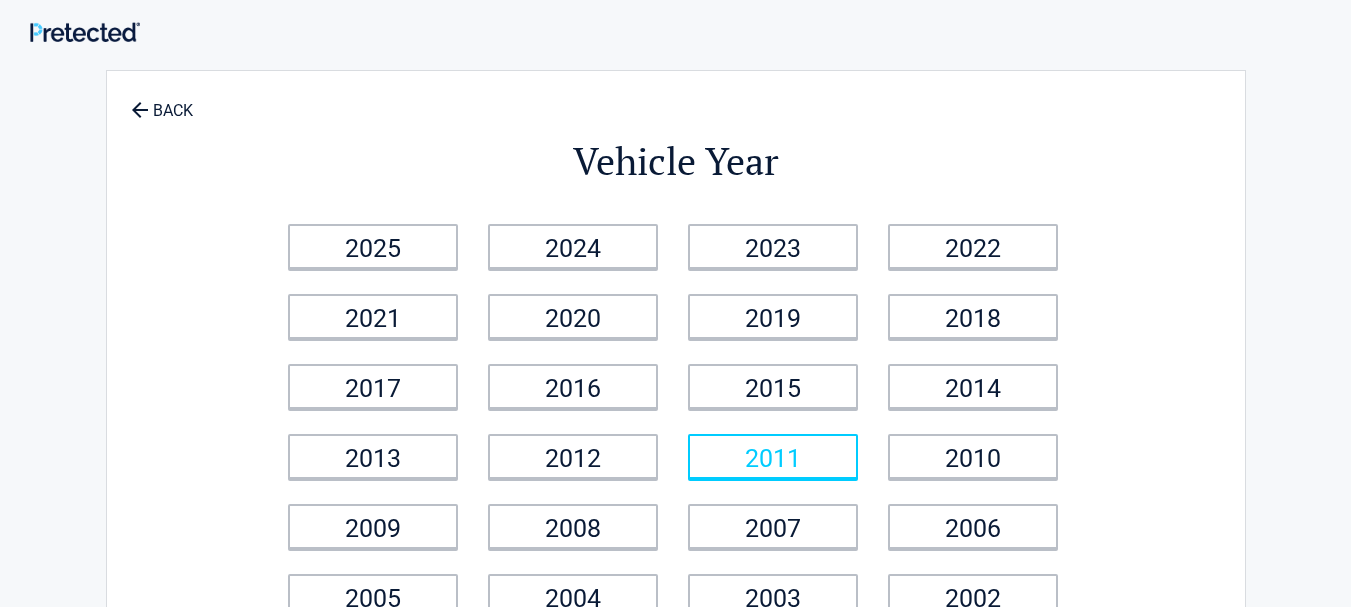click on "2011" at bounding box center [773, 456] 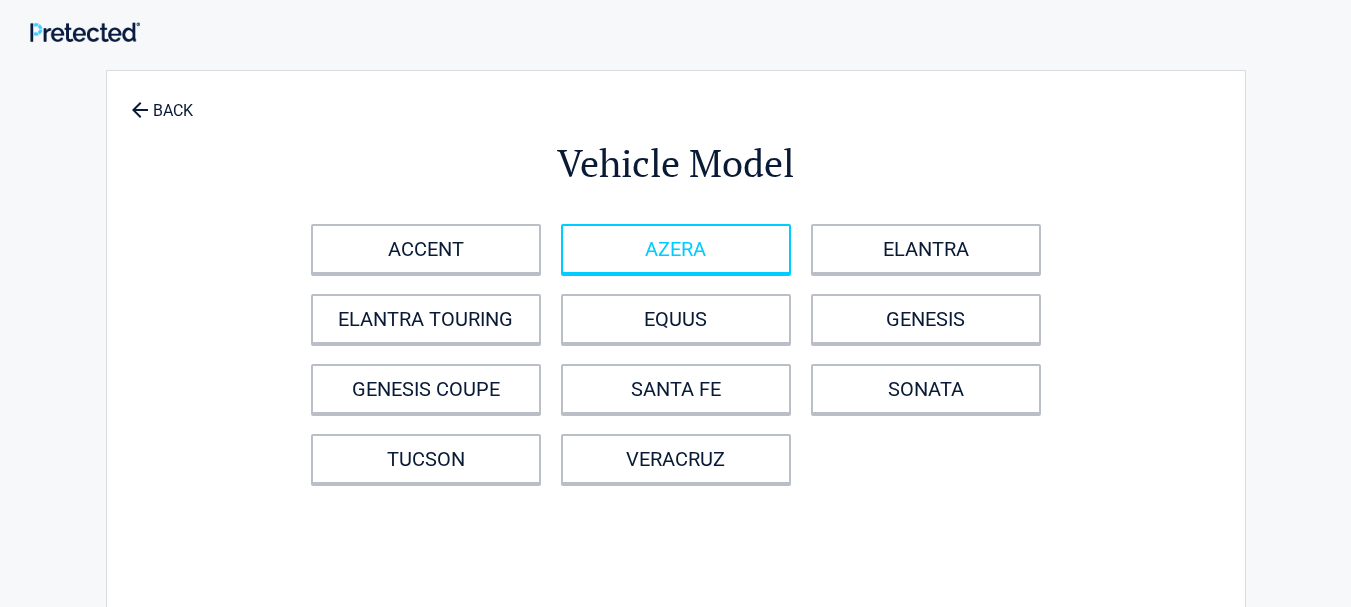 click on "AZERA" at bounding box center [676, 249] 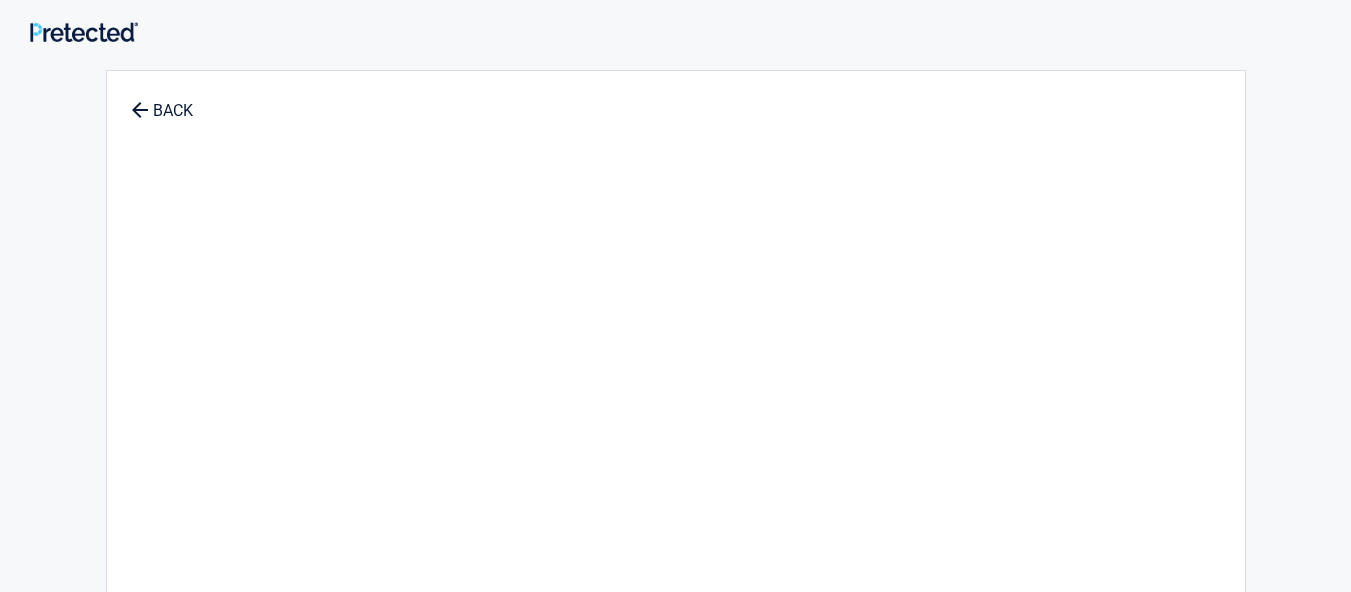 click on "**********" at bounding box center [676, 429] 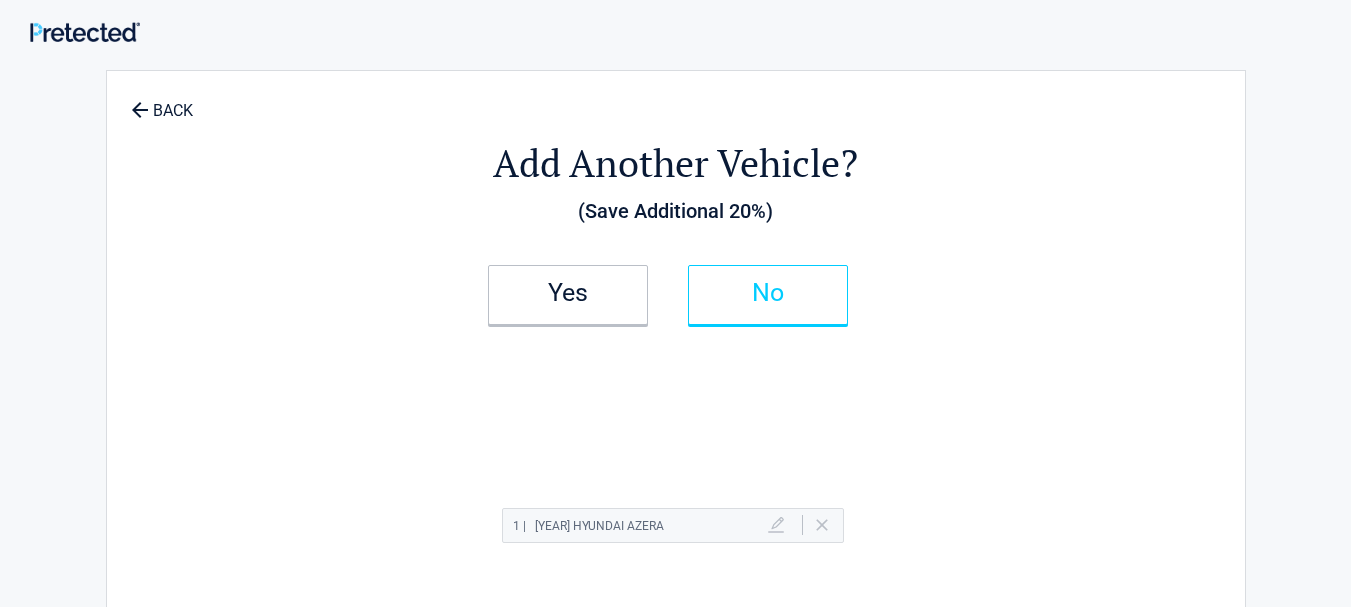 click on "No" at bounding box center [768, 295] 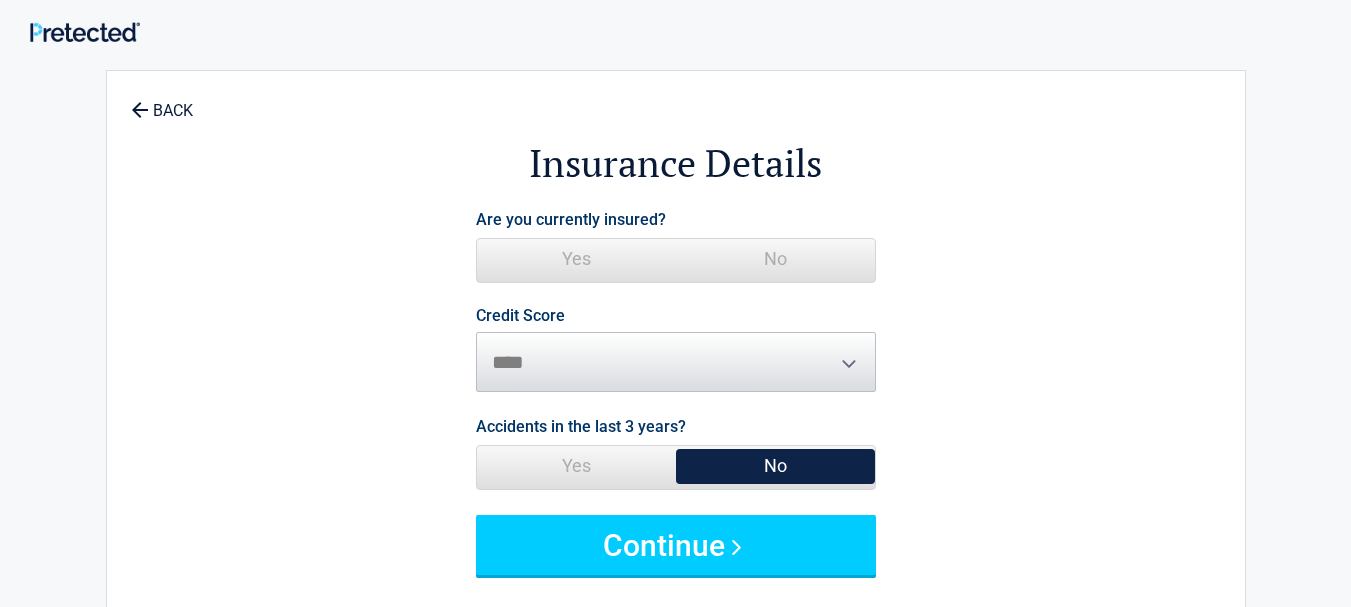 click on "No" at bounding box center [775, 259] 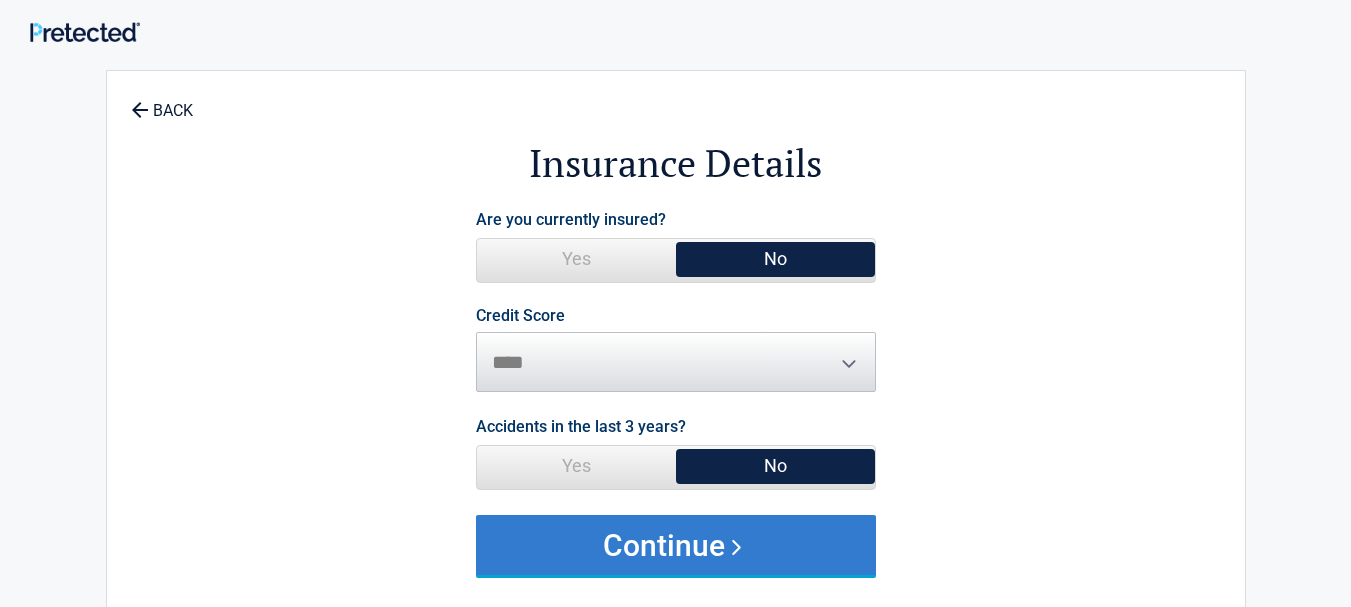 click on "Continue" at bounding box center [676, 545] 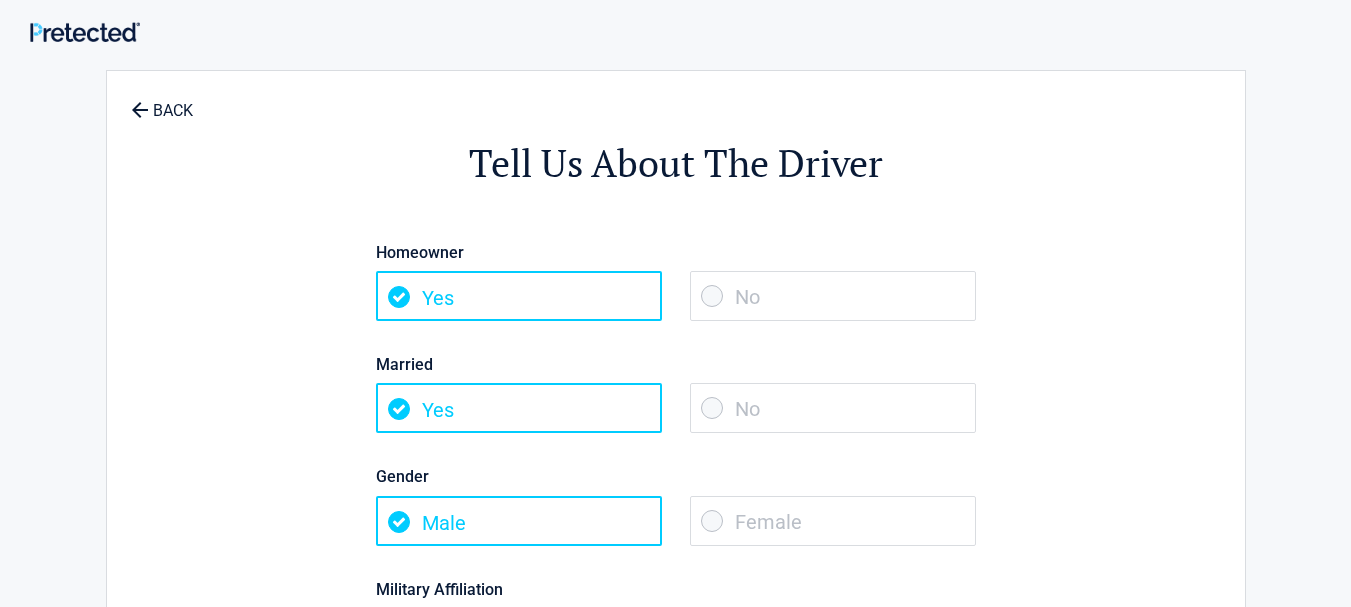 click on "No" at bounding box center (833, 296) 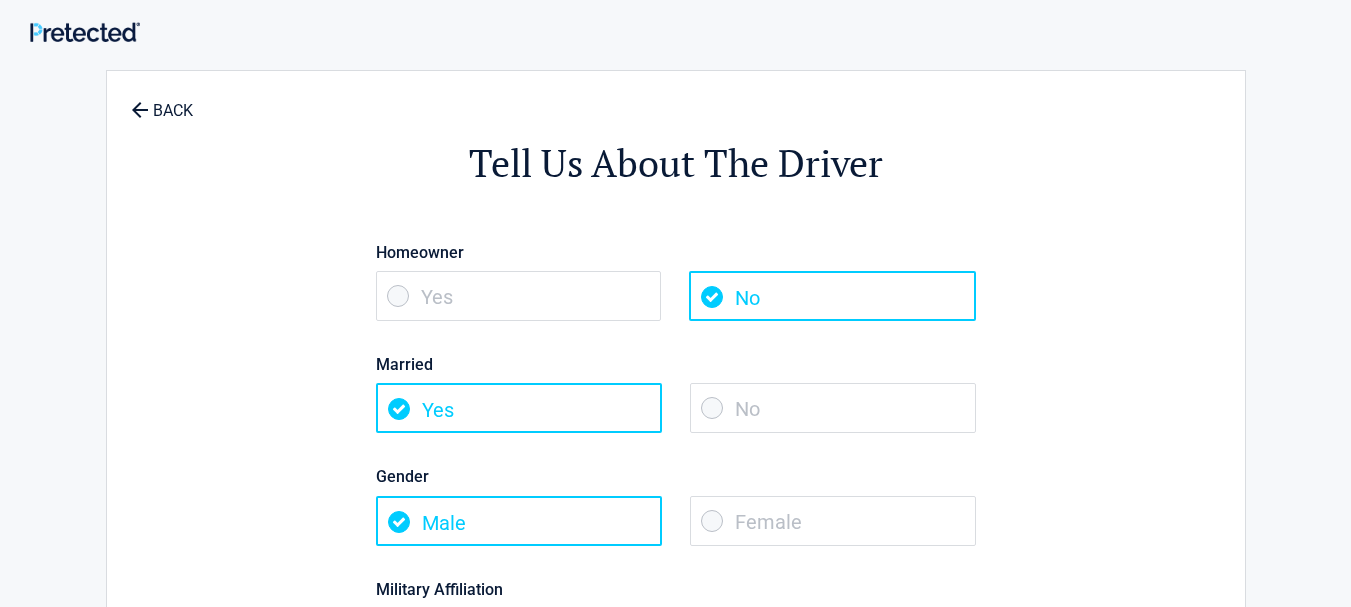 click on "No" at bounding box center (832, 296) 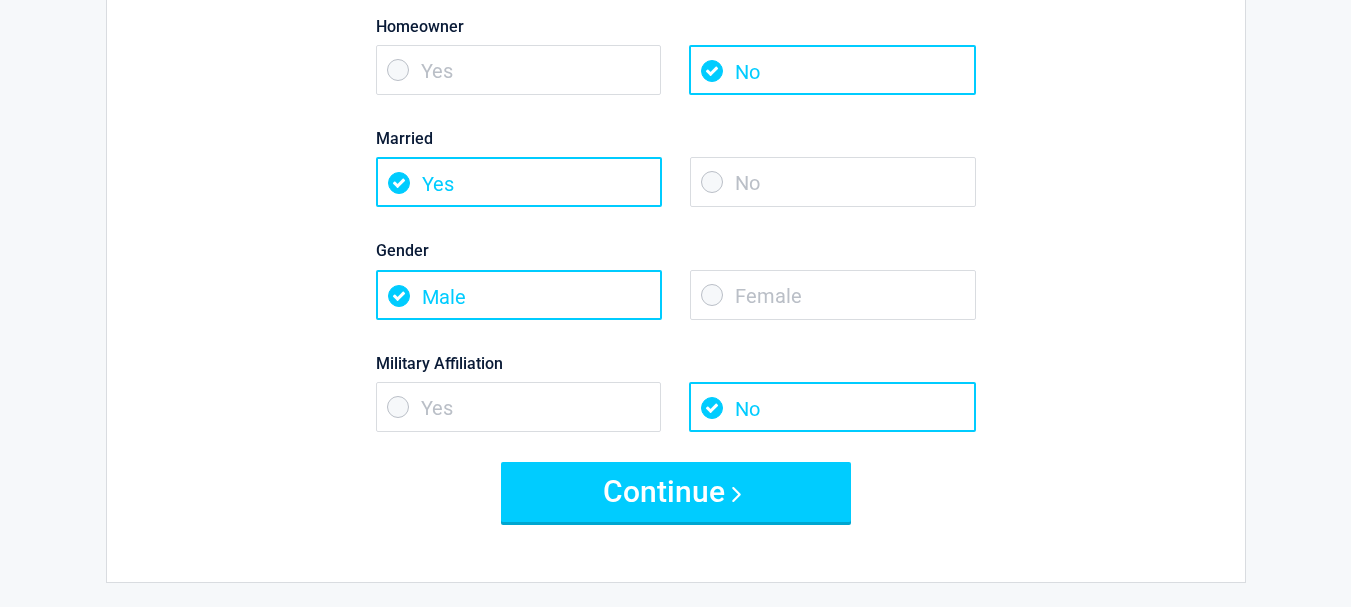 scroll, scrollTop: 227, scrollLeft: 0, axis: vertical 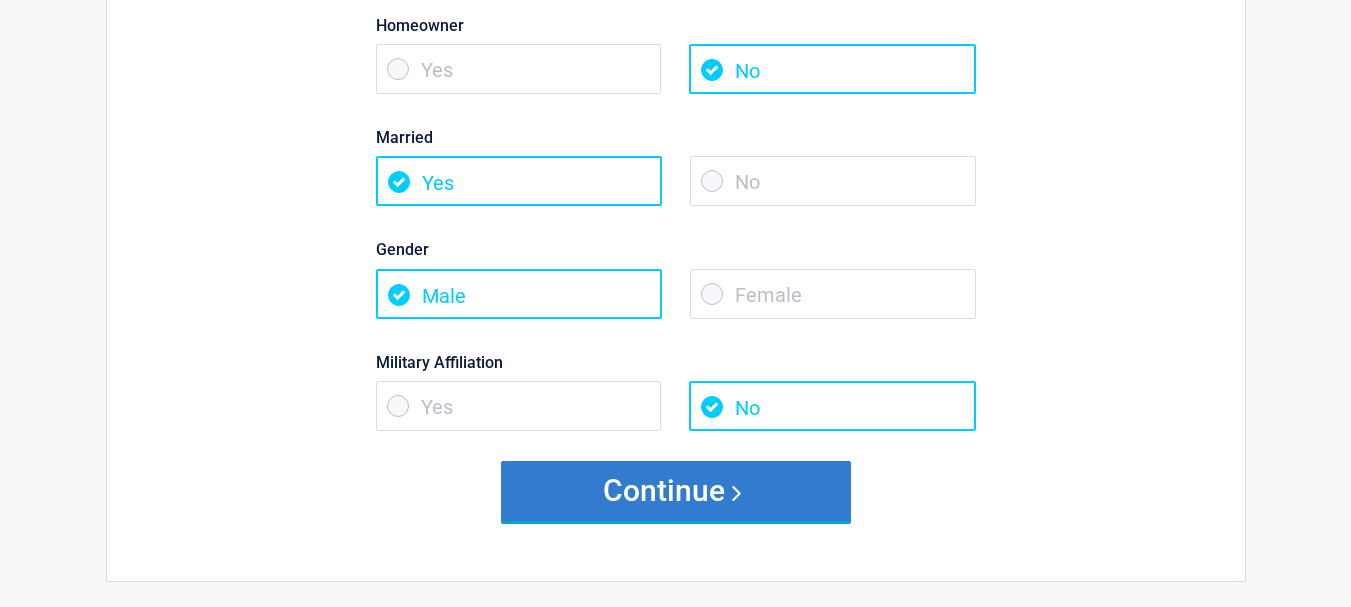 click on "Continue" at bounding box center (676, 491) 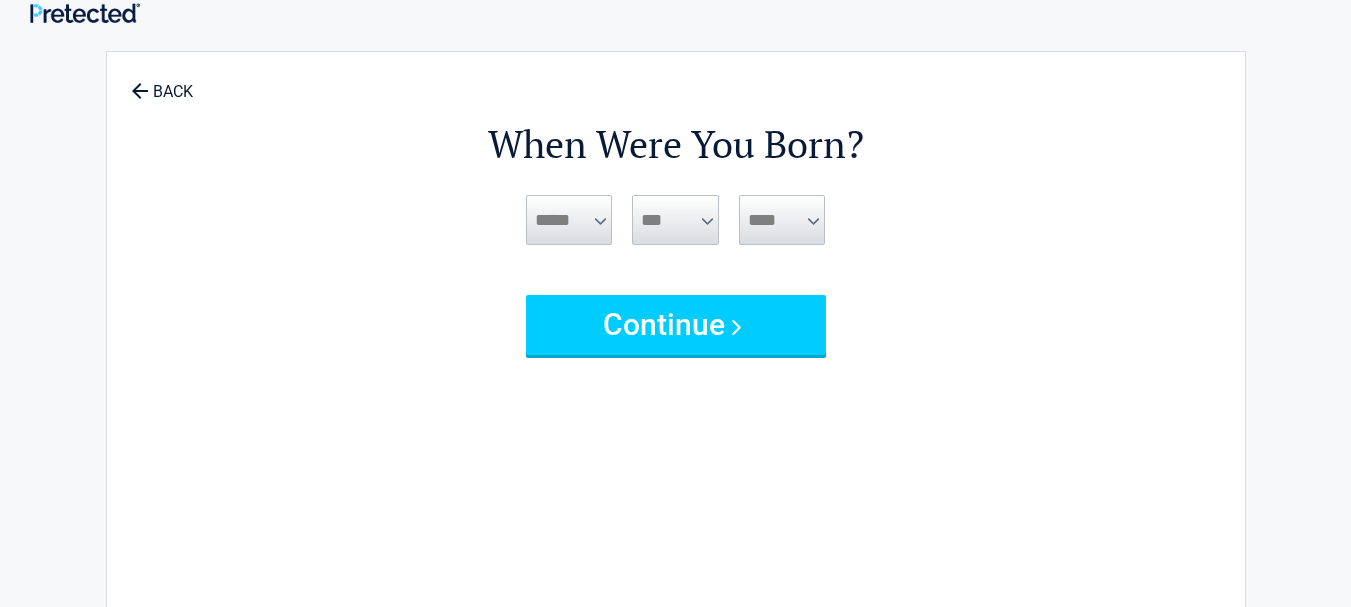 scroll, scrollTop: 0, scrollLeft: 0, axis: both 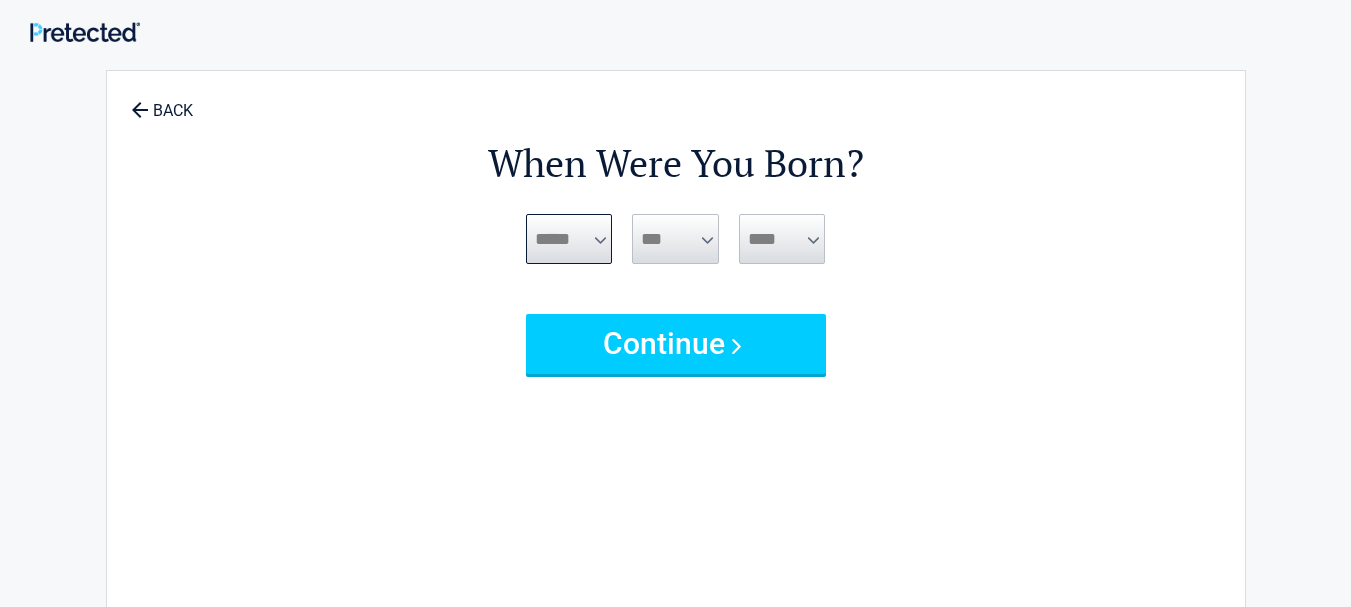 click on "*****
***
***
***
***
***
***
***
***
***
***
***
***" at bounding box center [569, 239] 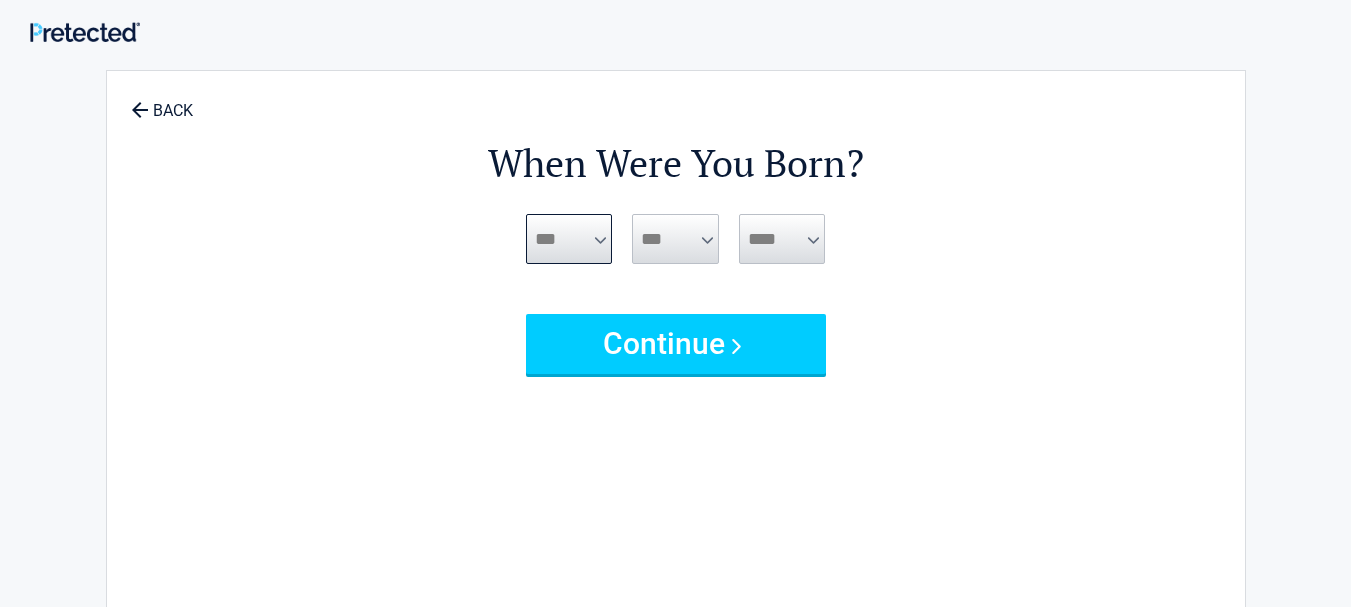 click on "*****
***
***
***
***
***
***
***
***
***
***
***
***" at bounding box center [569, 239] 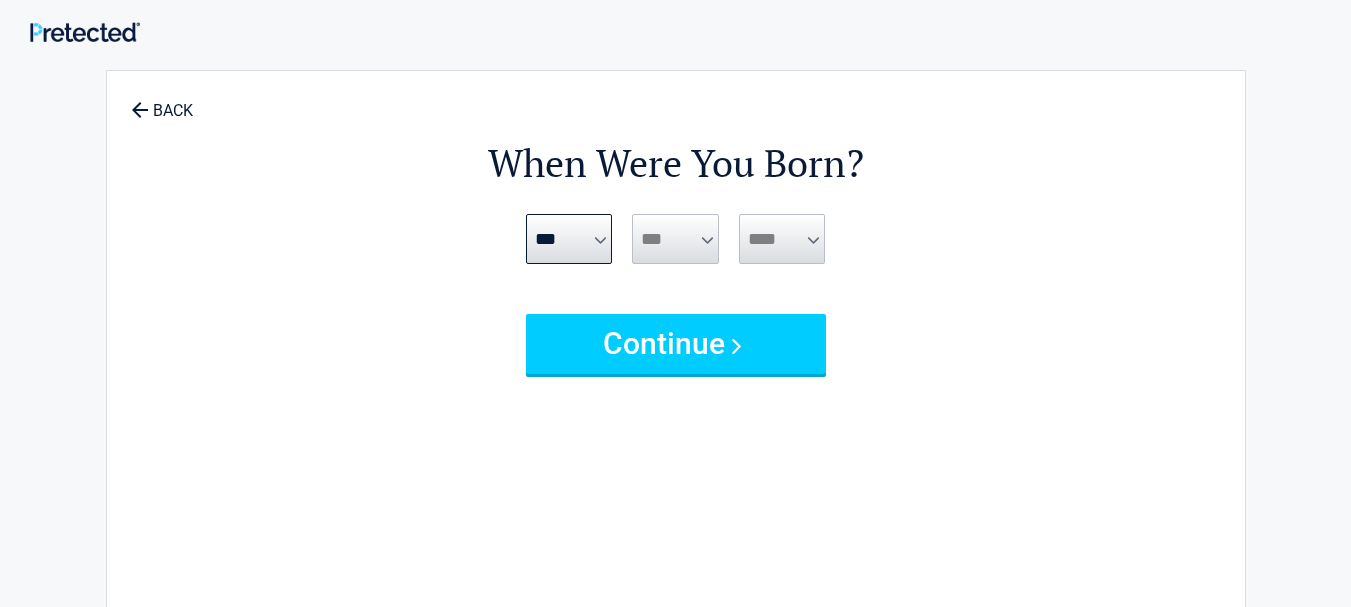 click on "*** * * * * * * * * * ** ** ** ** ** ** ** ** ** ** ** ** ** ** ** ** ** ** ** ** ** **" at bounding box center [675, 239] 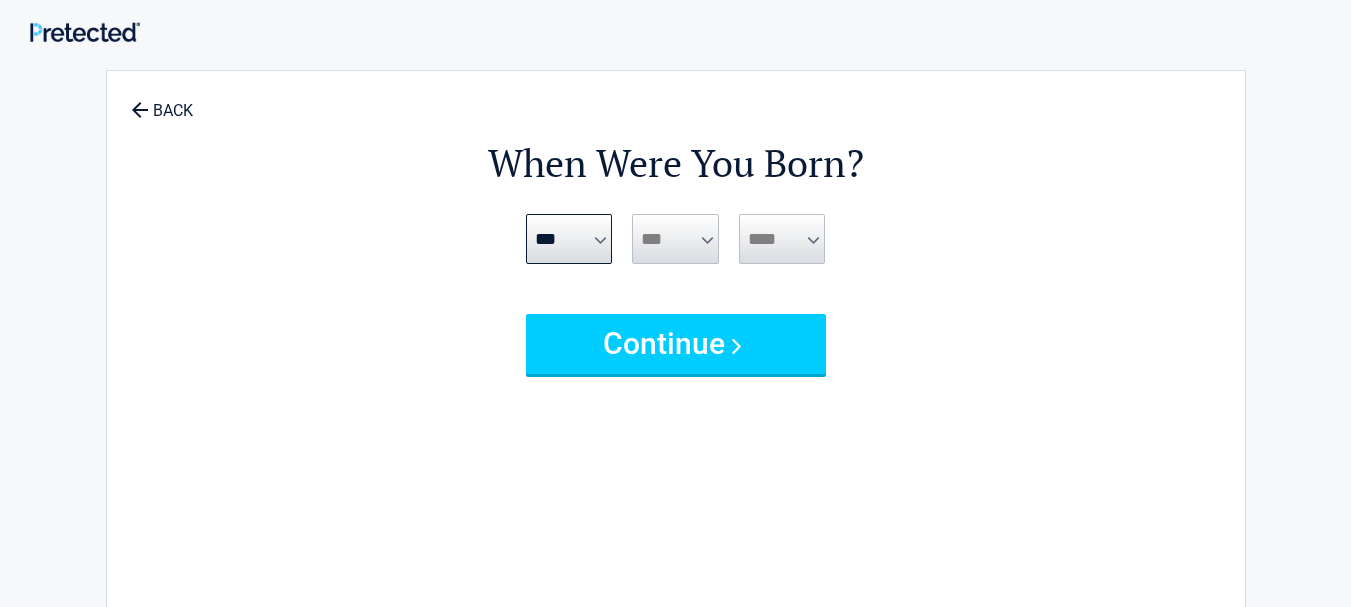 click on "*** * * * * * * * * * ** ** ** ** ** ** ** ** ** ** ** ** ** ** ** ** ** ** ** ** ** **" at bounding box center [675, 239] 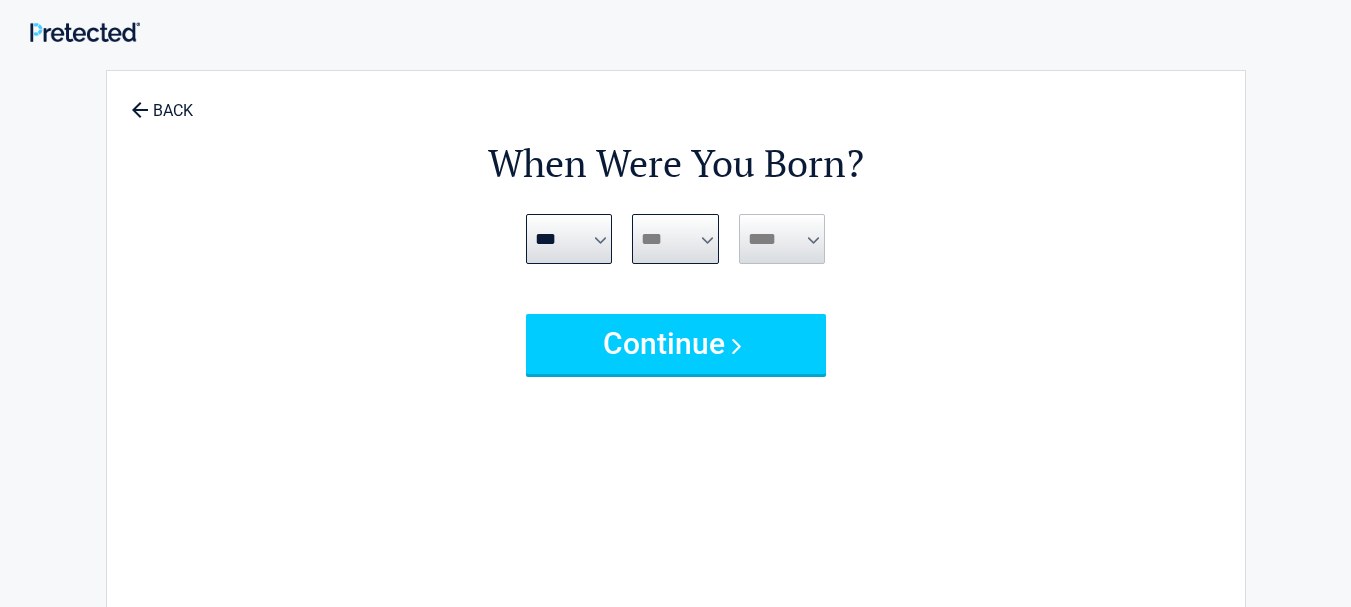 click on "*** * * * * * * * * * ** ** ** ** ** ** ** ** ** ** ** ** ** ** ** ** ** ** ** ** ** **" at bounding box center [675, 239] 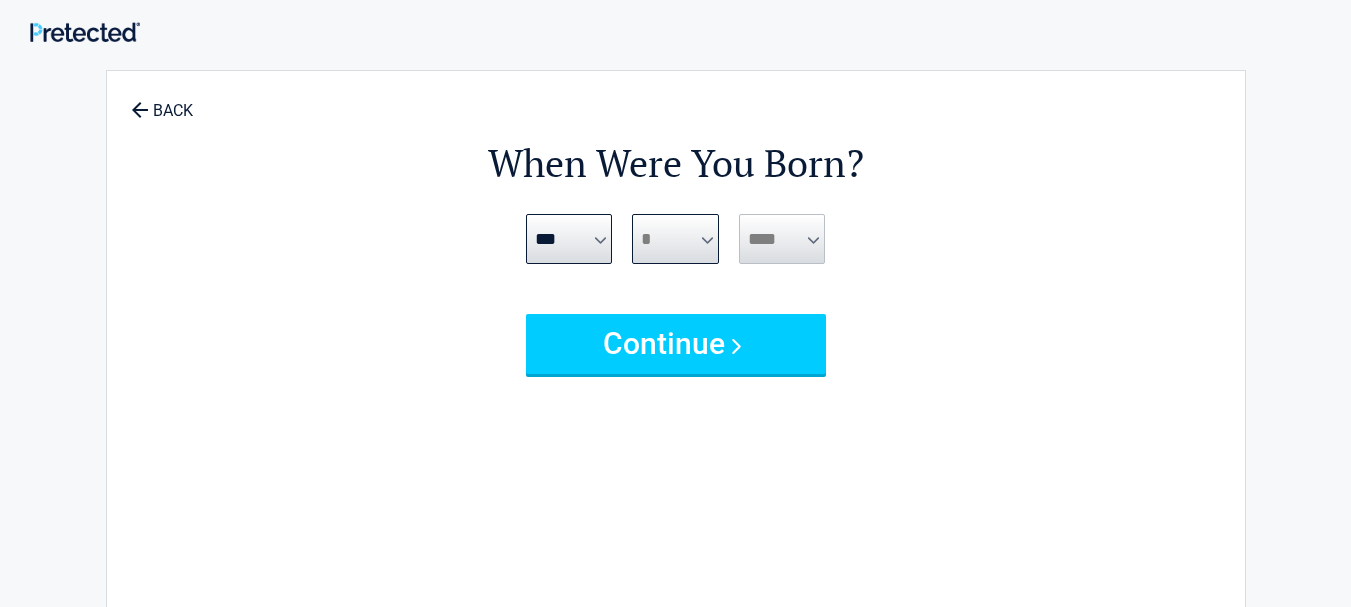 click on "*** * * * * * * * * * ** ** ** ** ** ** ** ** ** ** ** ** ** ** ** ** ** ** ** ** ** **" at bounding box center (675, 239) 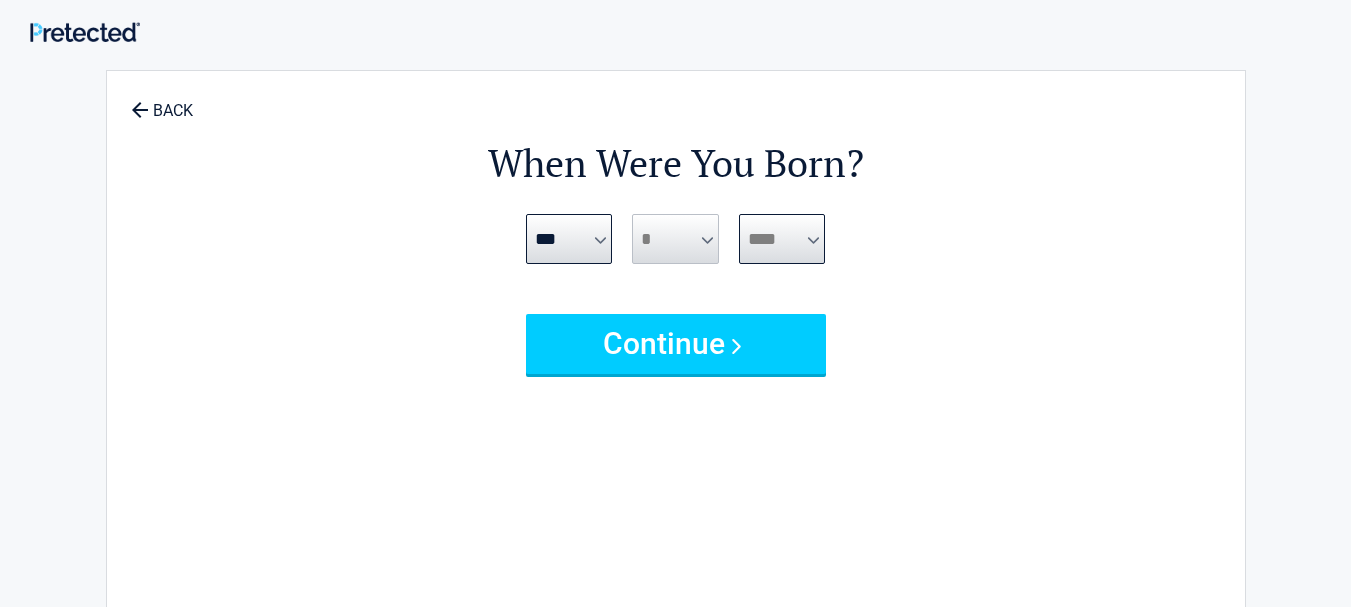 click on "****
****
****
****
****
****
****
****
****
****
****
****
****
****
****
****
****
****
****
****
****
****
****
****
****
****
****
****
****
****
****
****
****
****
****
****
****
****
****
****
****
****
****
****
****
****
****
****
****
****
****
****
****
****
****
****
****
****
****
****
****
****
****
****" at bounding box center [782, 239] 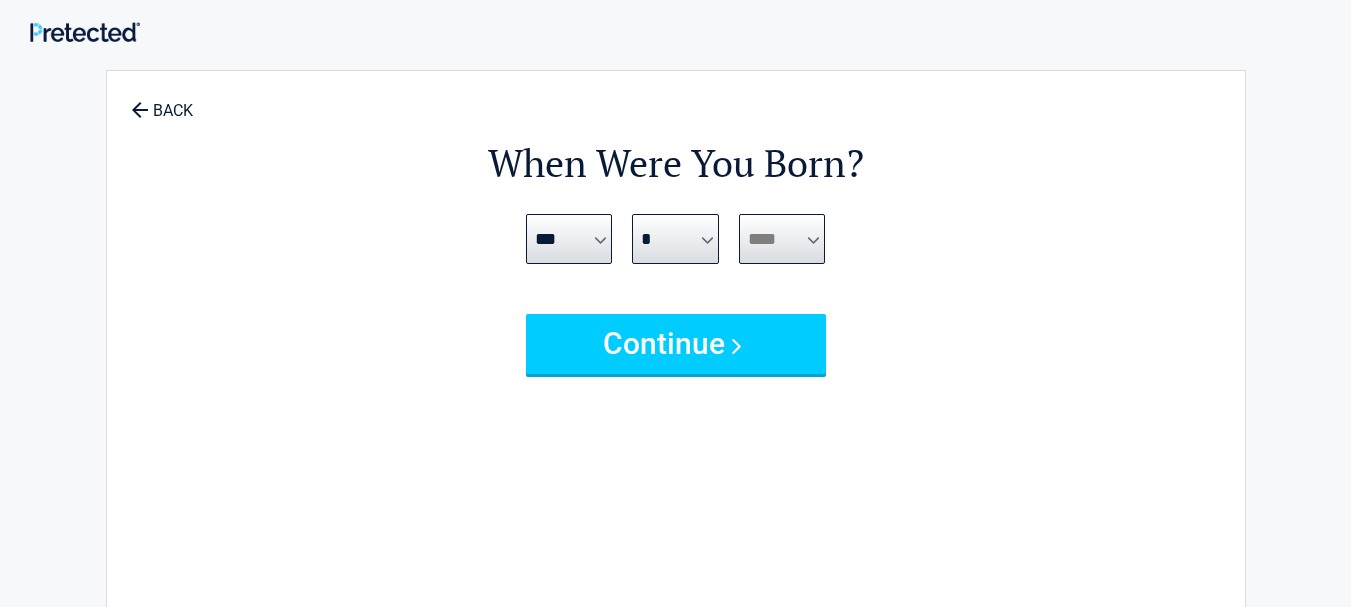 click on "****
****
****
****
****
****
****
****
****
****
****
****
****
****
****
****
****
****
****
****
****
****
****
****
****
****
****
****
****
****
****
****
****
****
****
****
****
****
****
****
****
****
****
****
****
****
****
****
****
****
****
****
****
****
****
****
****
****
****
****
****
****
****
****" at bounding box center (782, 239) 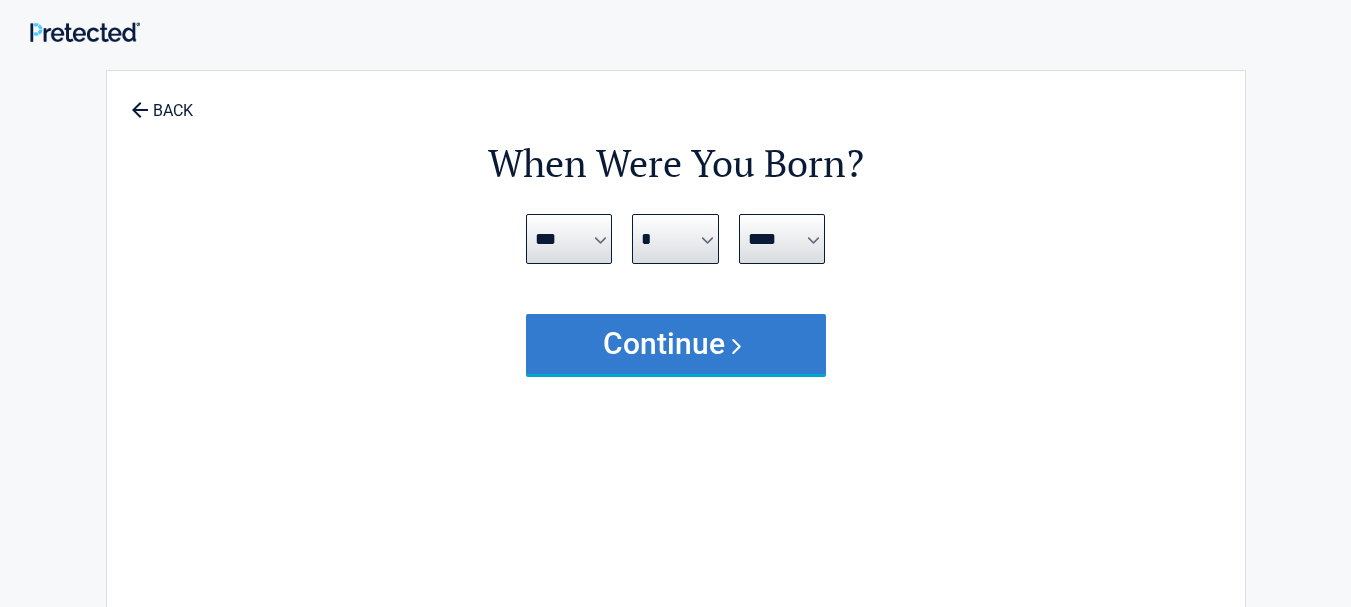 click on "Continue" at bounding box center [676, 344] 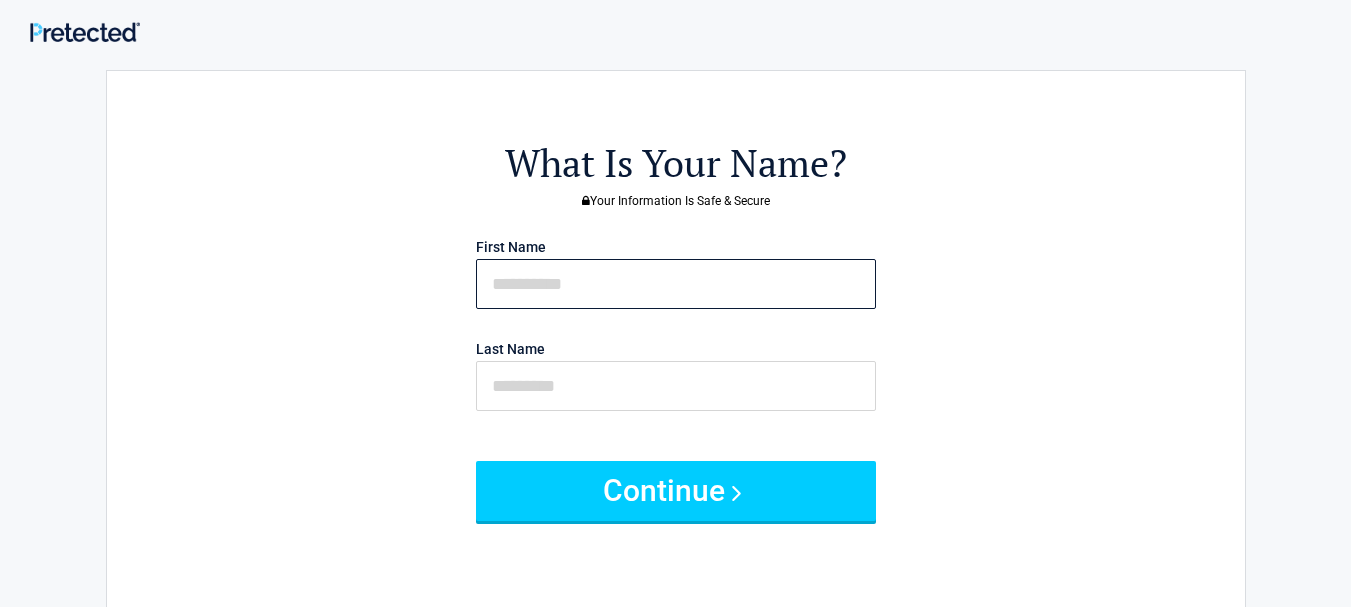 click at bounding box center (676, 284) 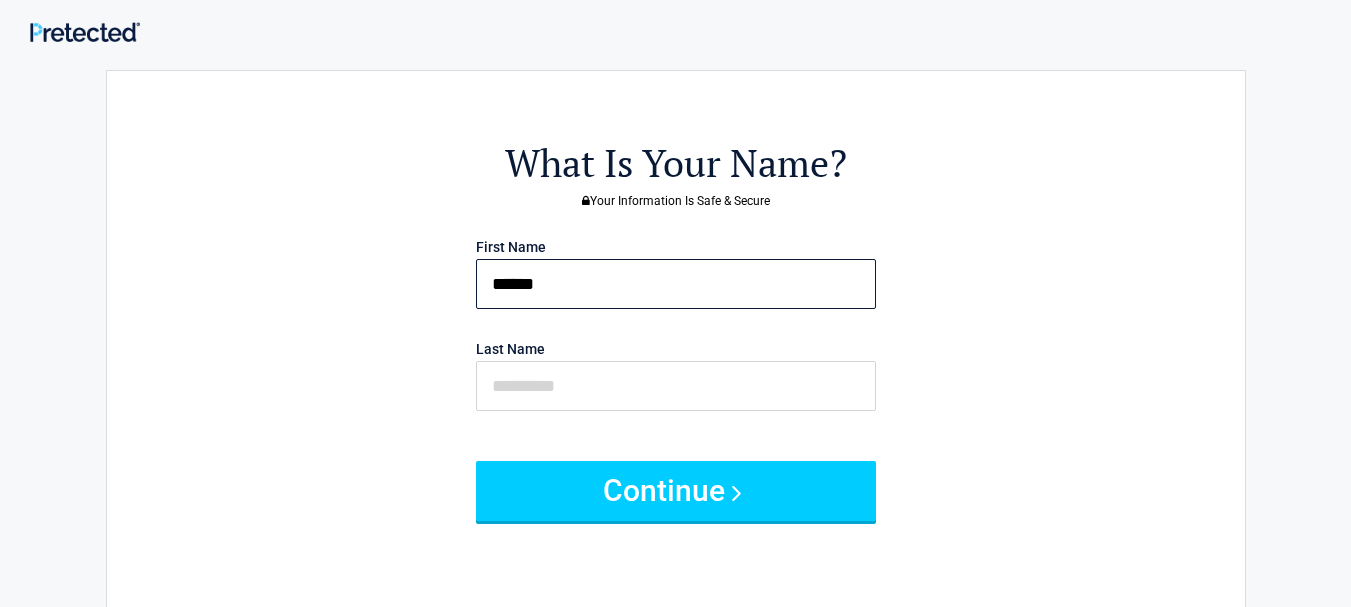 type on "******" 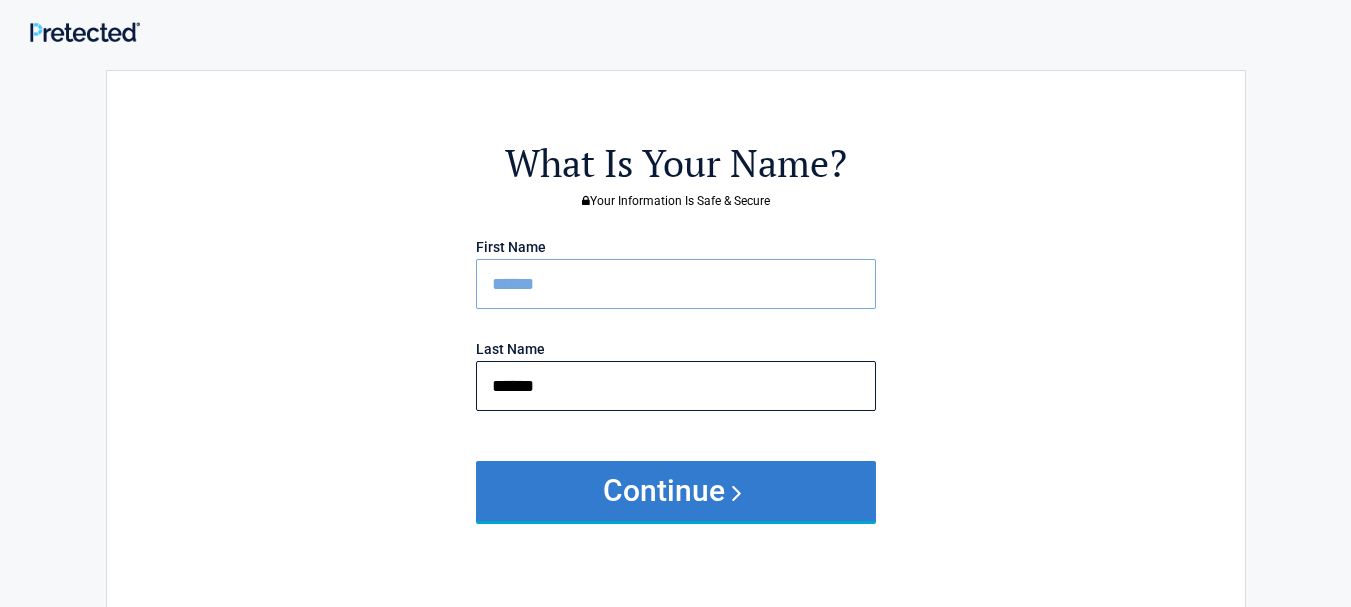 type on "******" 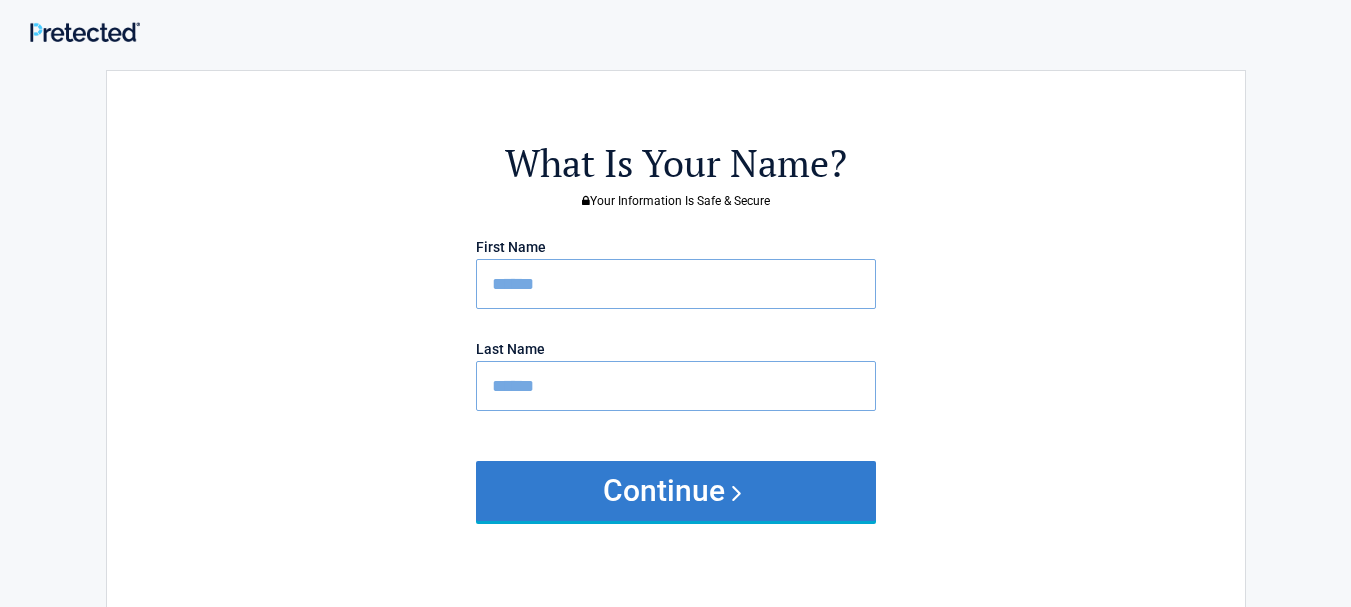 click on "Continue" at bounding box center [676, 491] 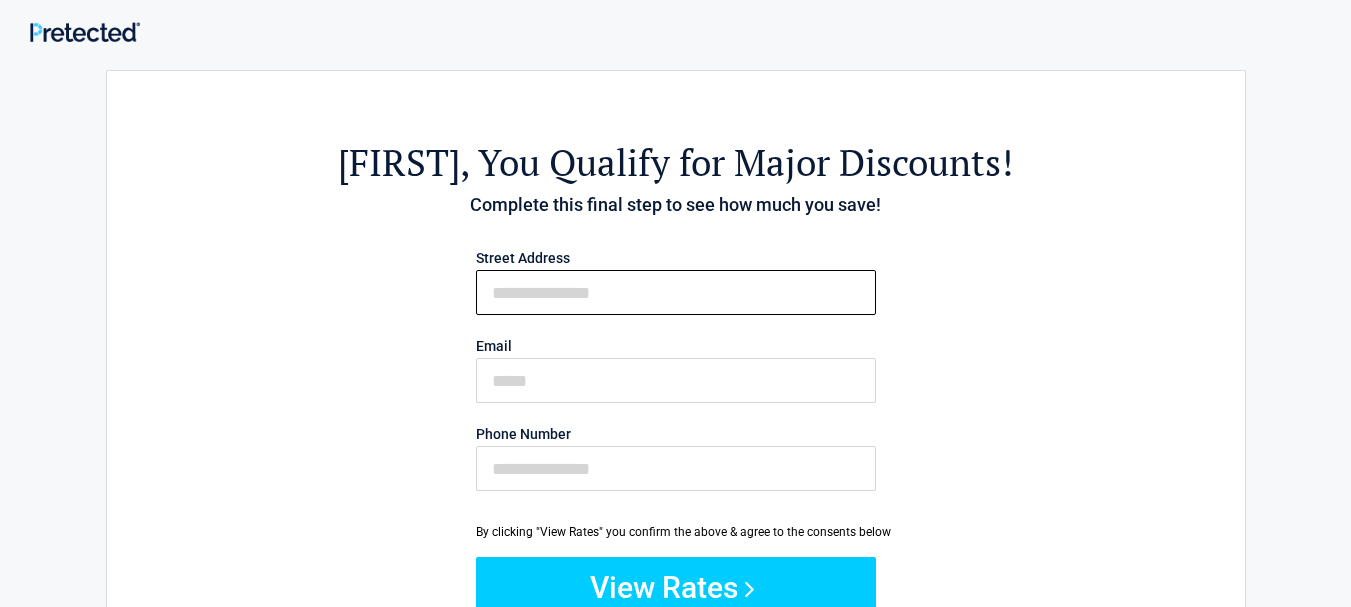click on "First Name" at bounding box center [676, 292] 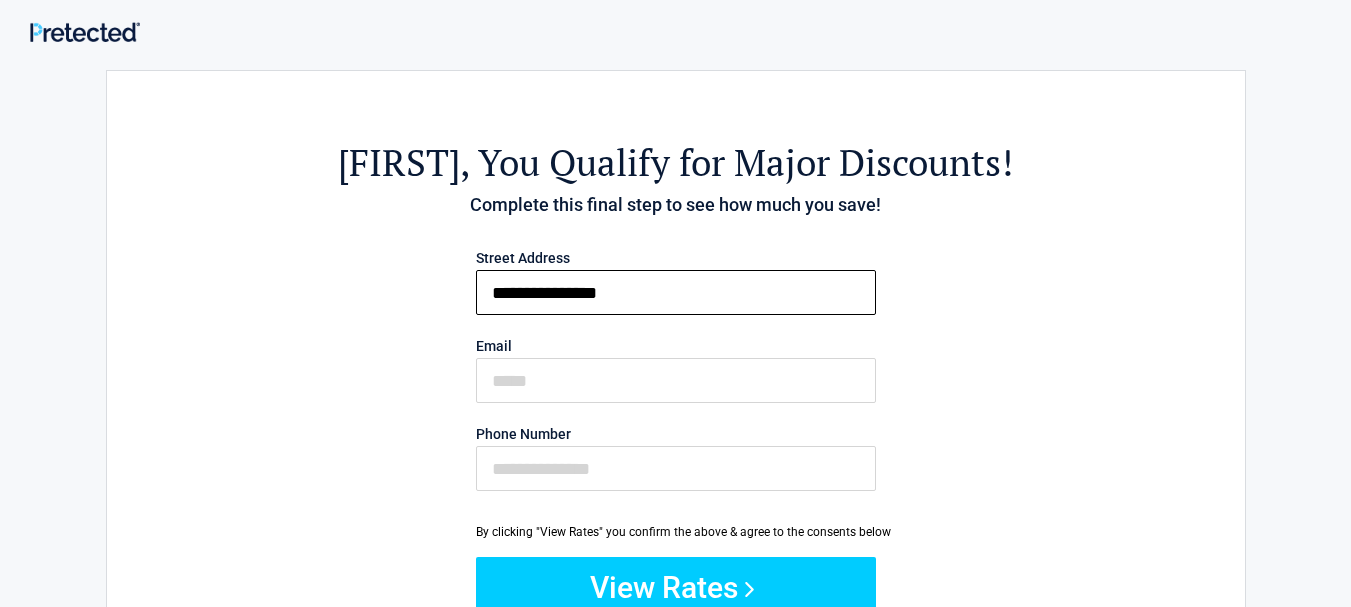 type on "**********" 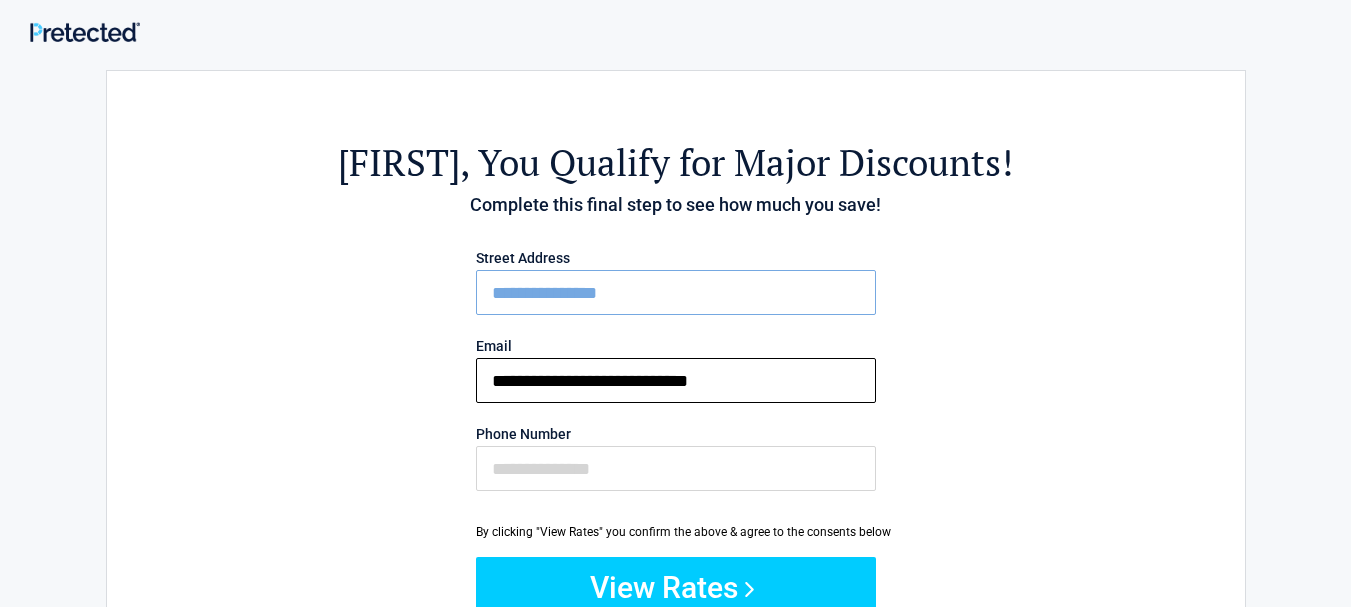 type on "**********" 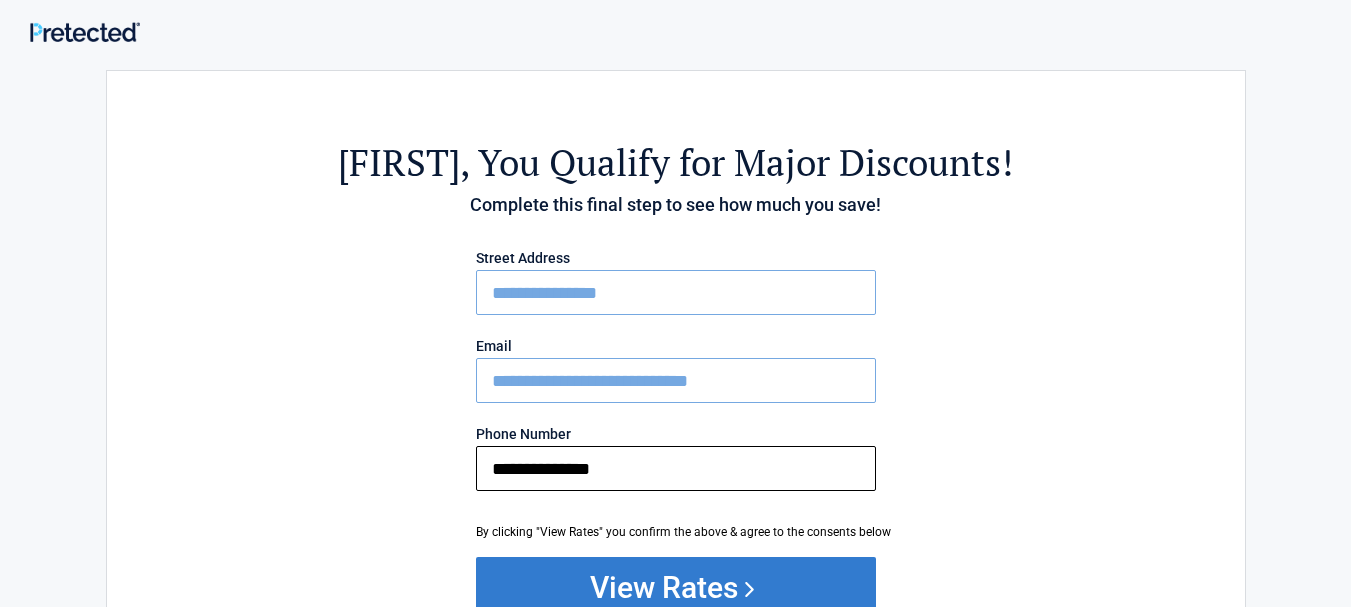 type on "**********" 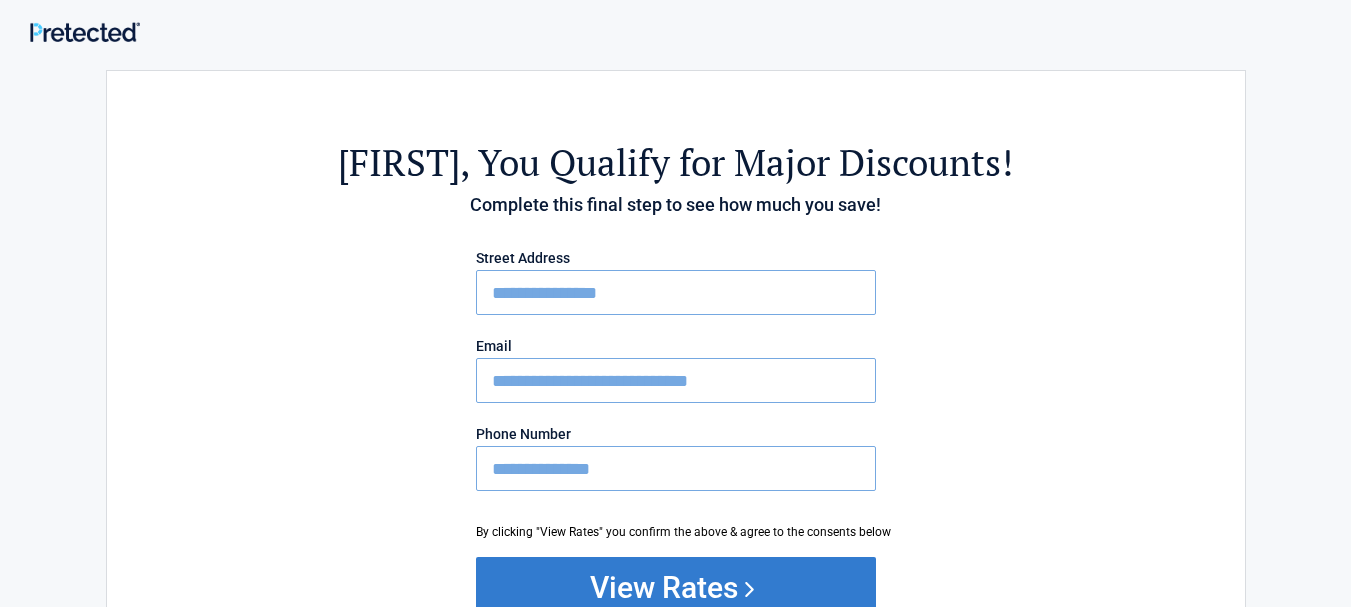 click on "View Rates" at bounding box center (676, 587) 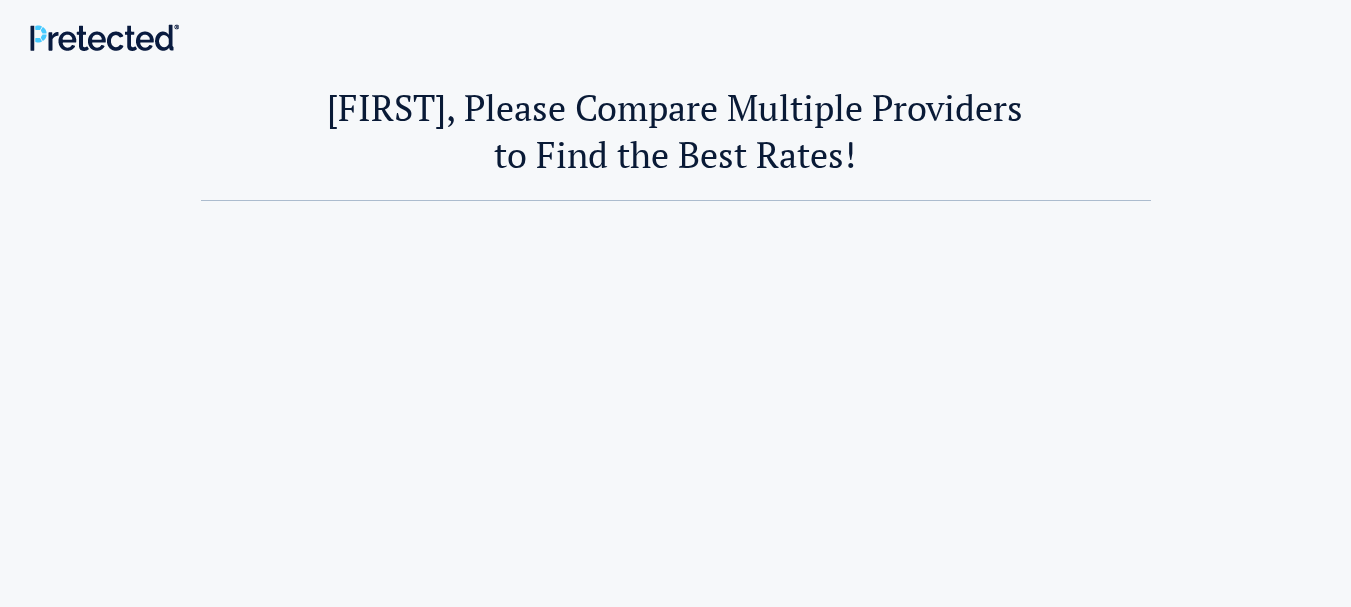 scroll, scrollTop: 0, scrollLeft: 0, axis: both 